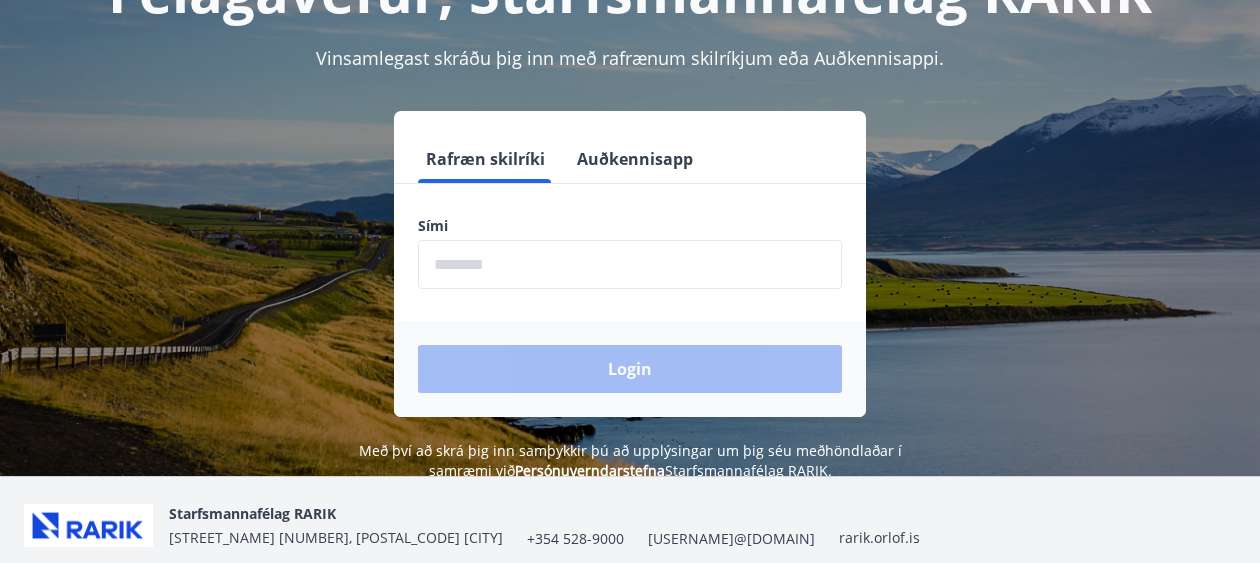 scroll, scrollTop: 245, scrollLeft: 0, axis: vertical 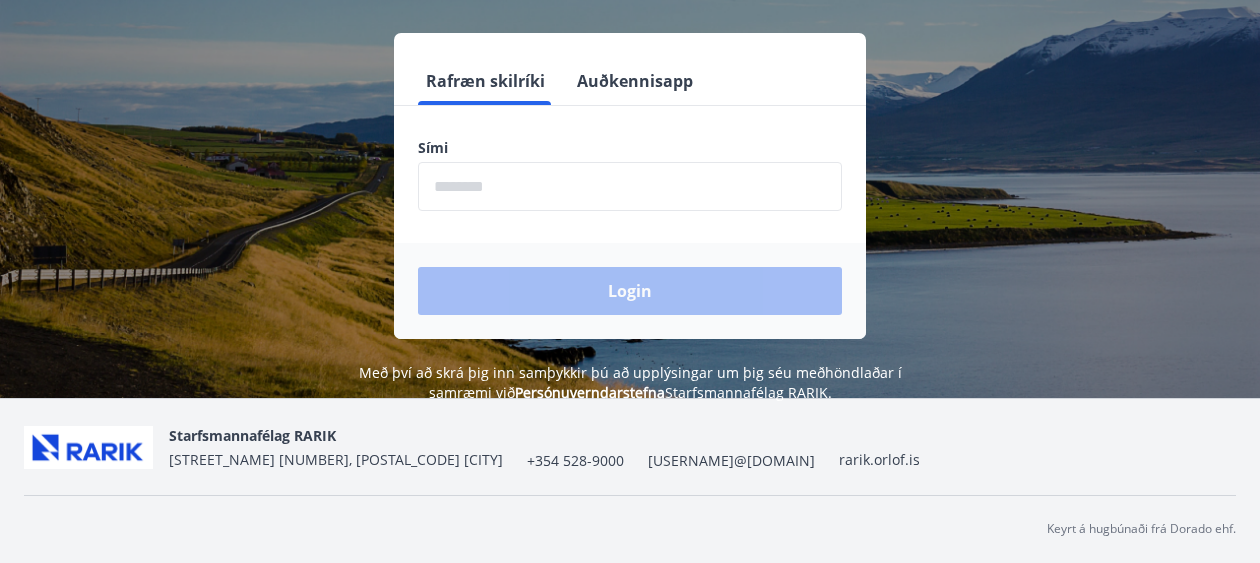 click at bounding box center (630, 186) 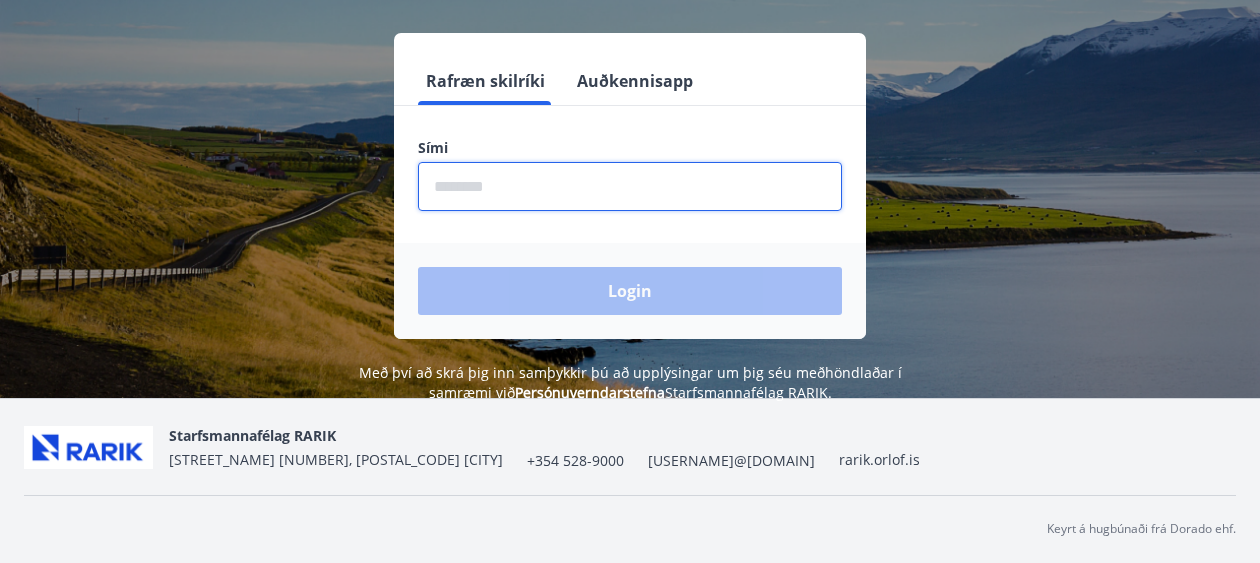 type on "********" 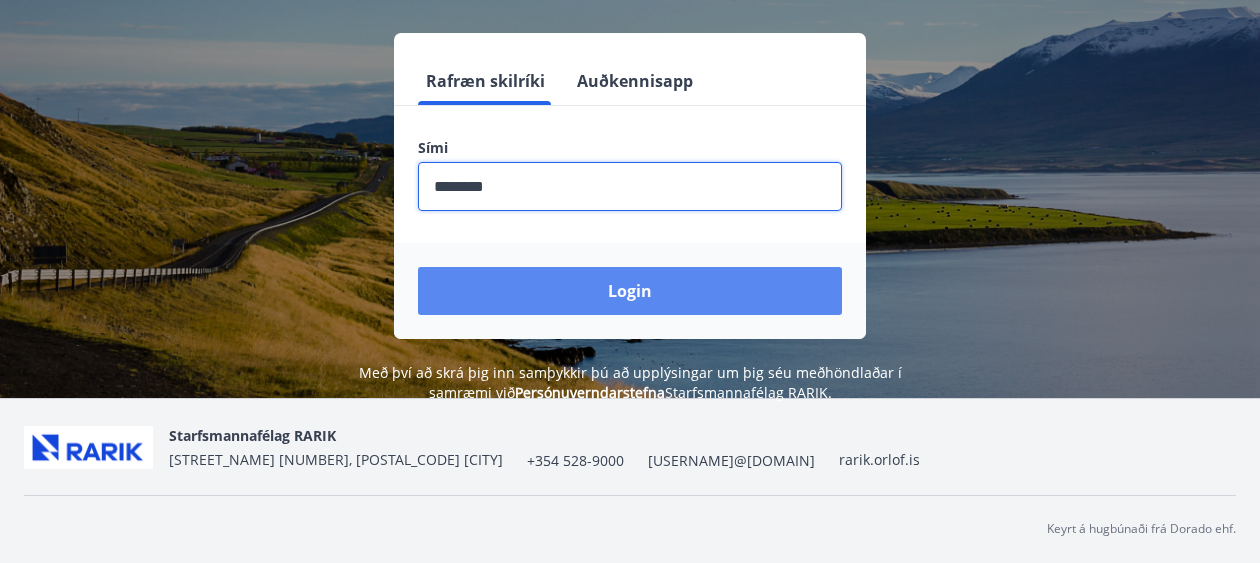 click on "Login" at bounding box center (630, 291) 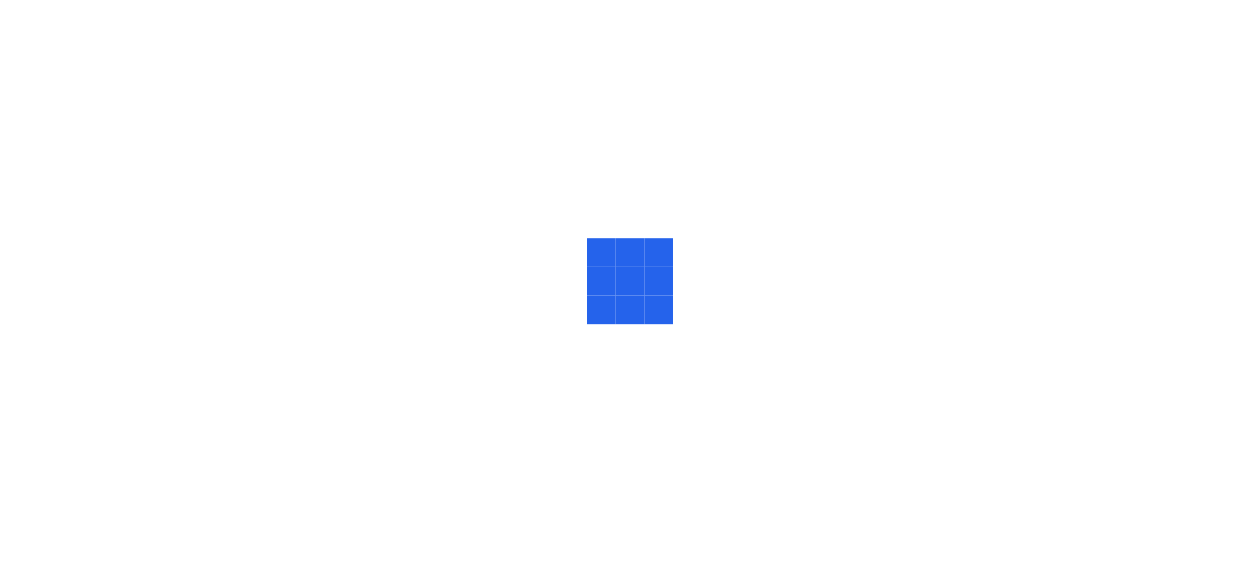 scroll, scrollTop: 0, scrollLeft: 0, axis: both 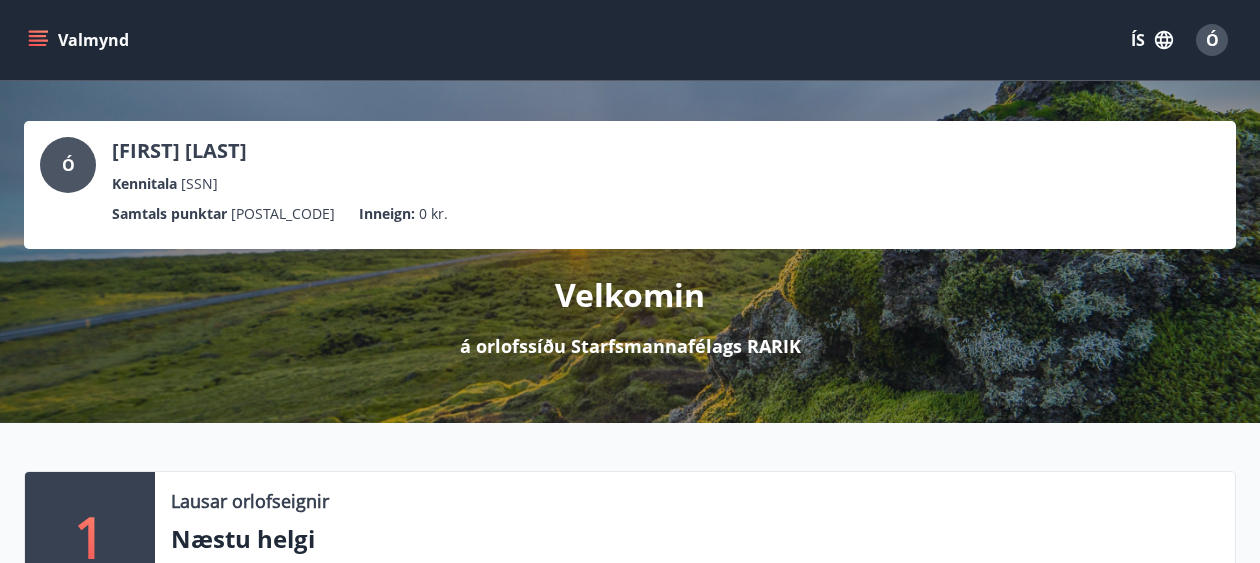 click 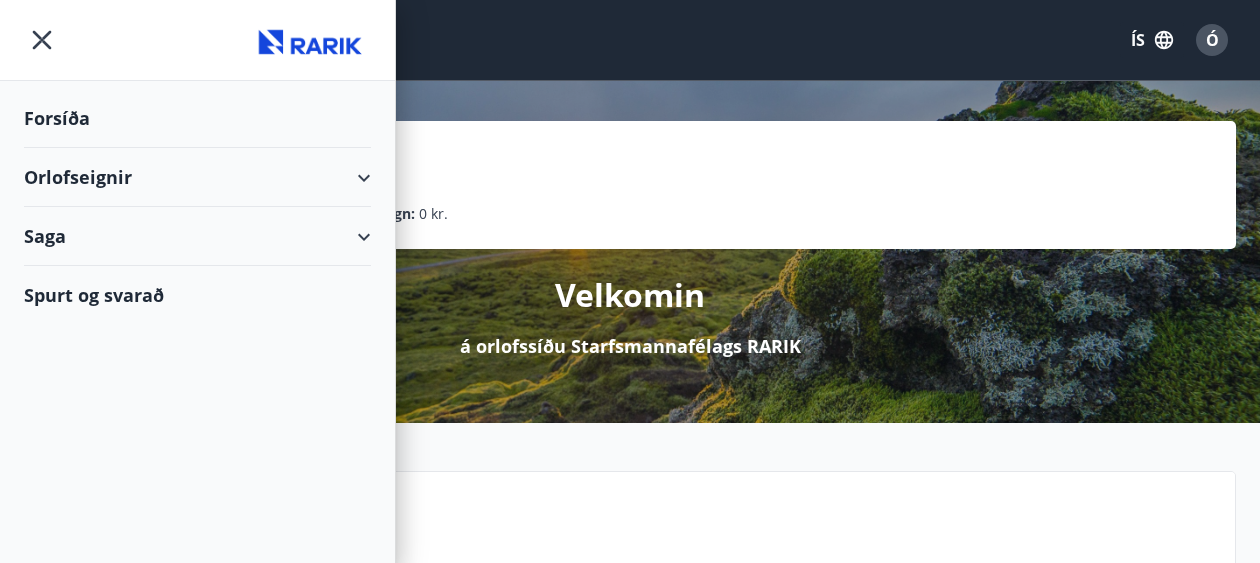 click on "Orlofseignir" at bounding box center (197, 177) 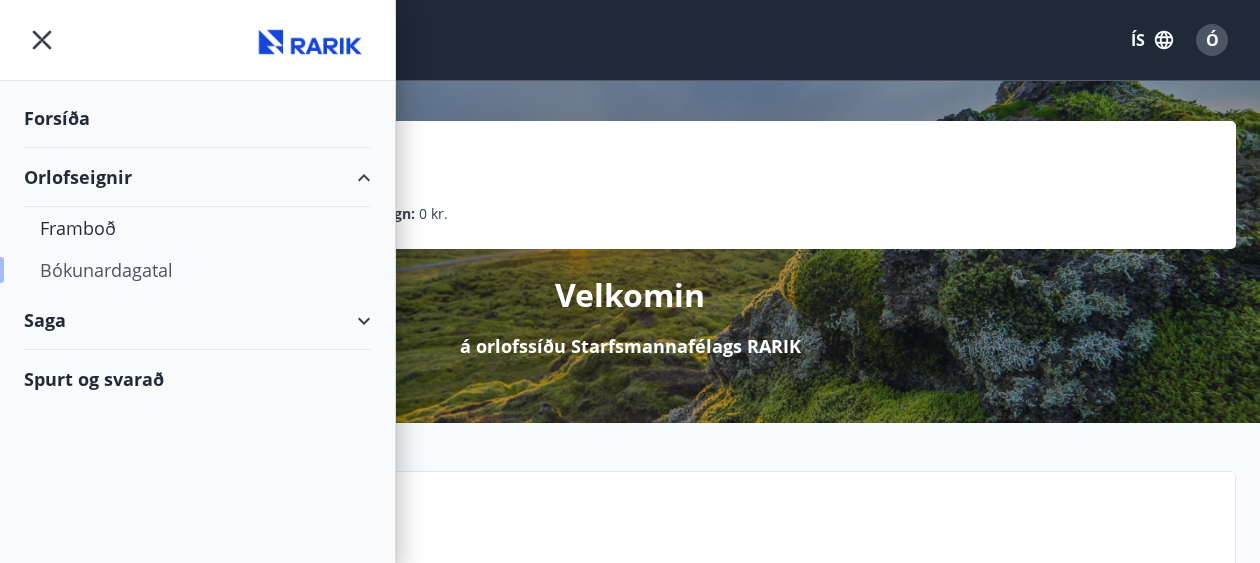 click on "Bókunardagatal" at bounding box center [197, 270] 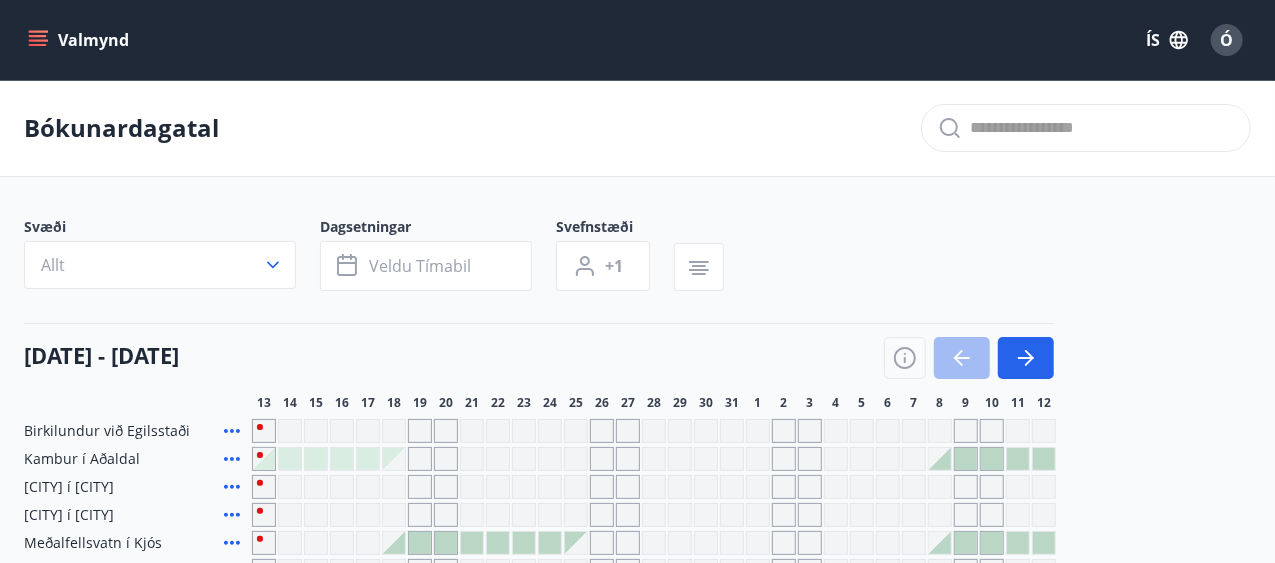 click at bounding box center (1026, 358) 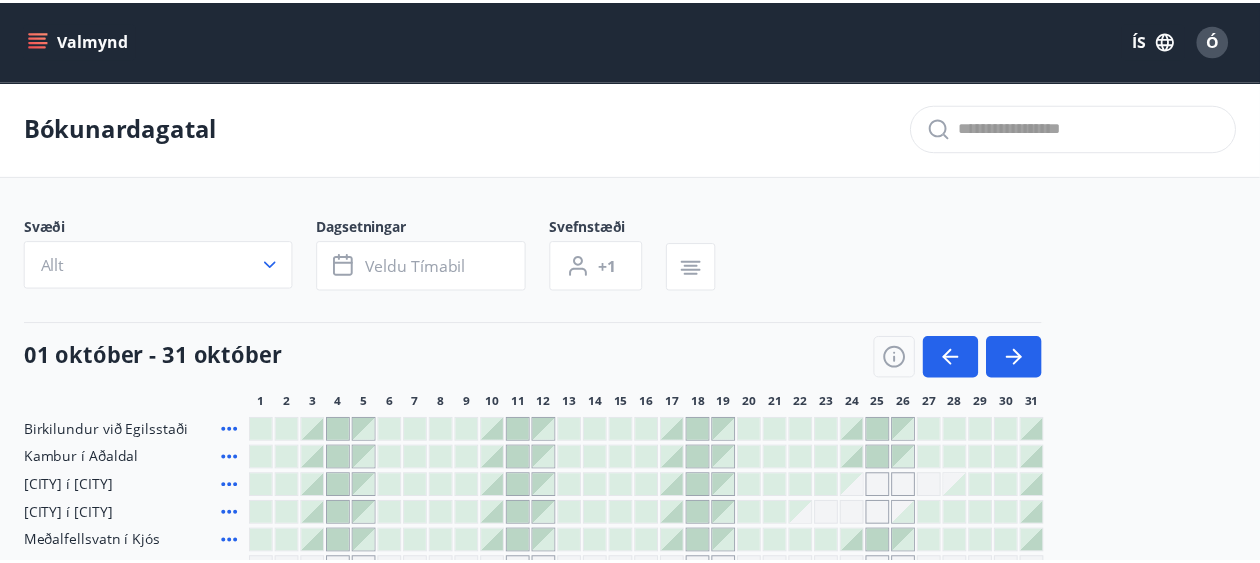 scroll, scrollTop: 162, scrollLeft: 0, axis: vertical 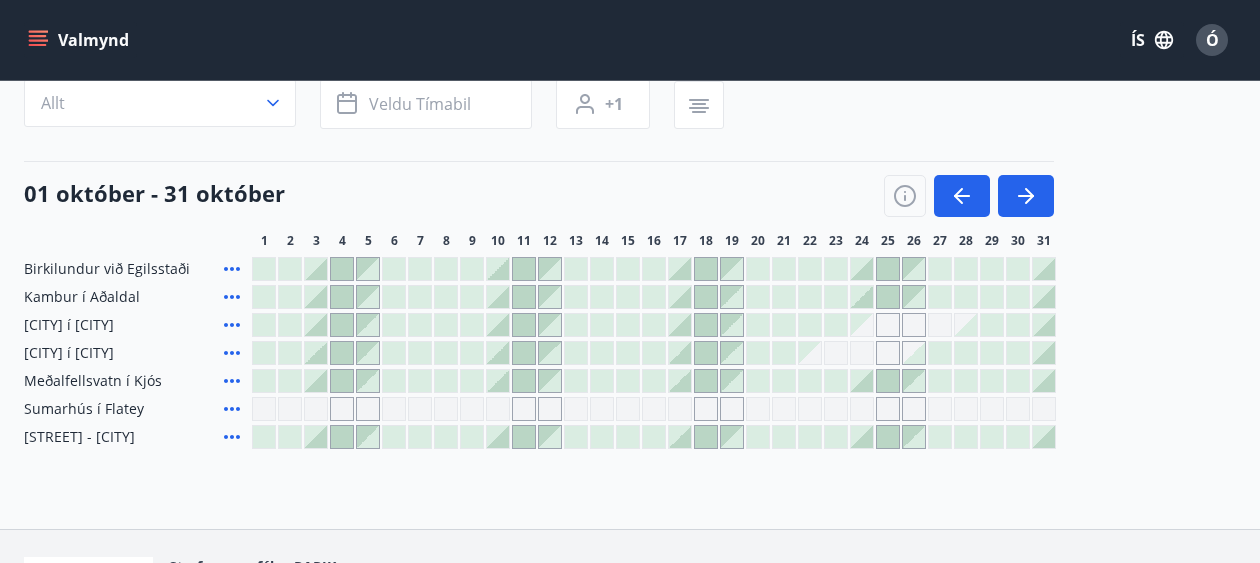 drag, startPoint x: 1016, startPoint y: 189, endPoint x: 167, endPoint y: 253, distance: 851.4088 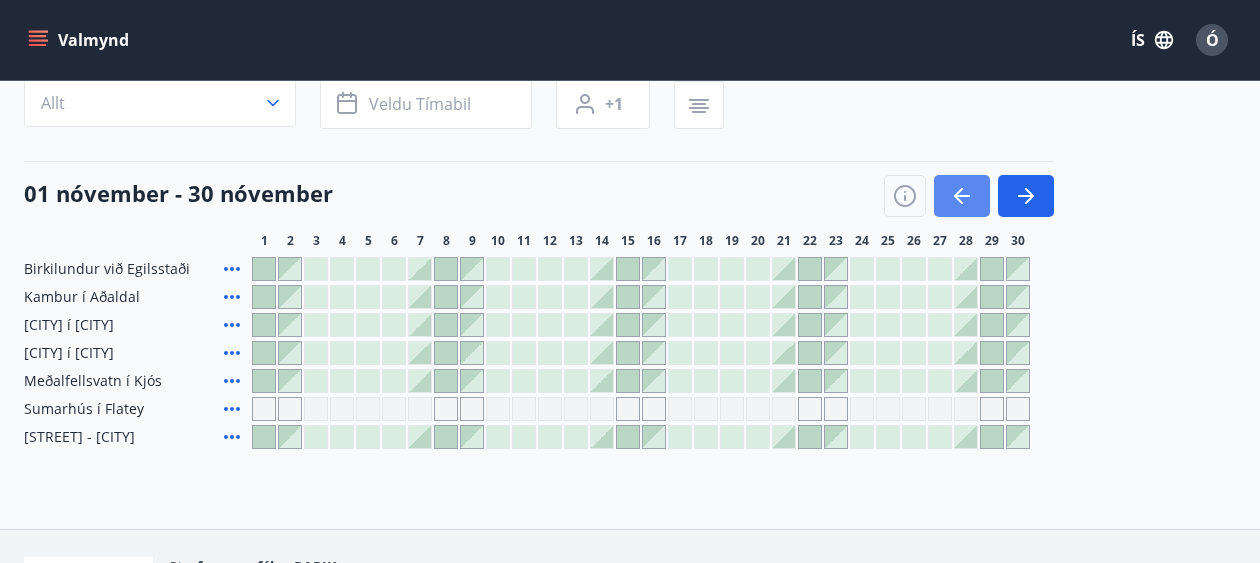 click 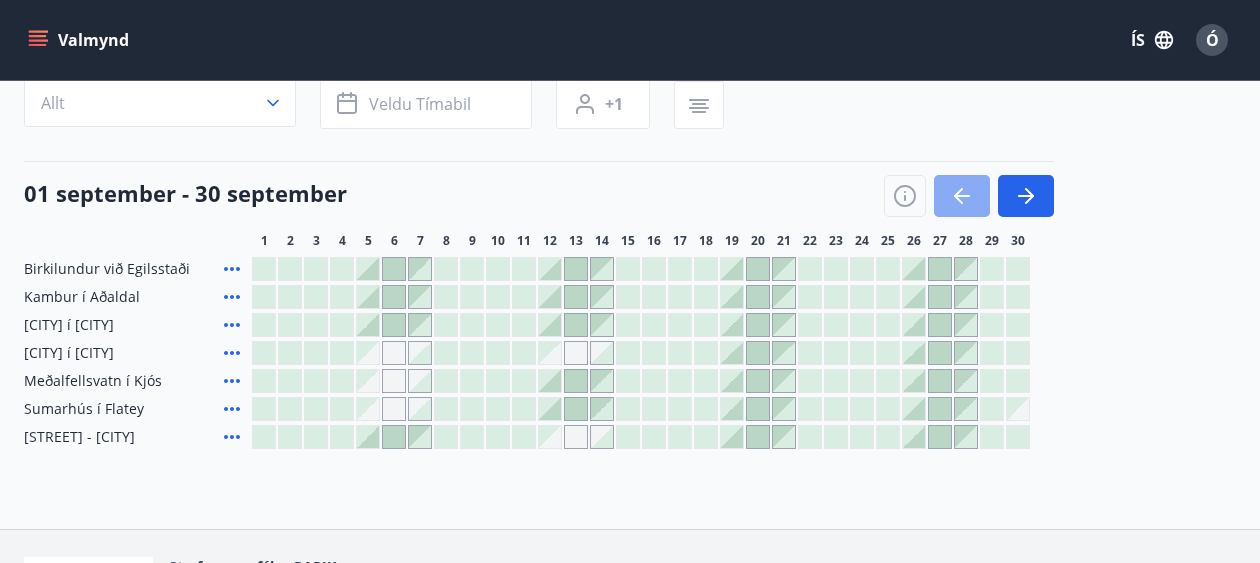 click 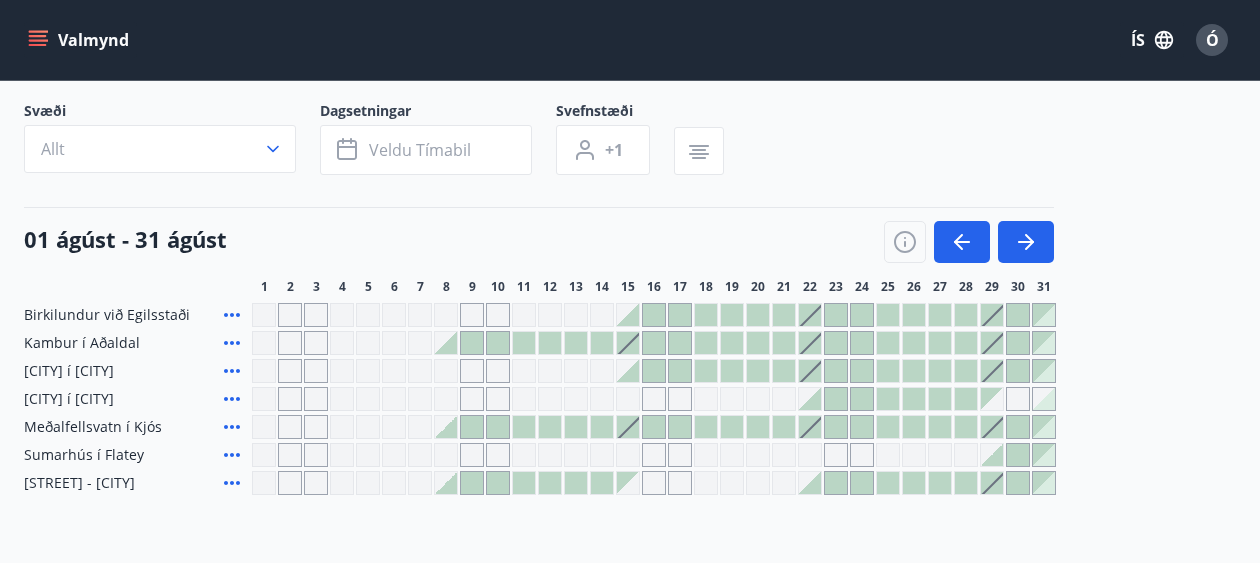 scroll, scrollTop: 113, scrollLeft: 0, axis: vertical 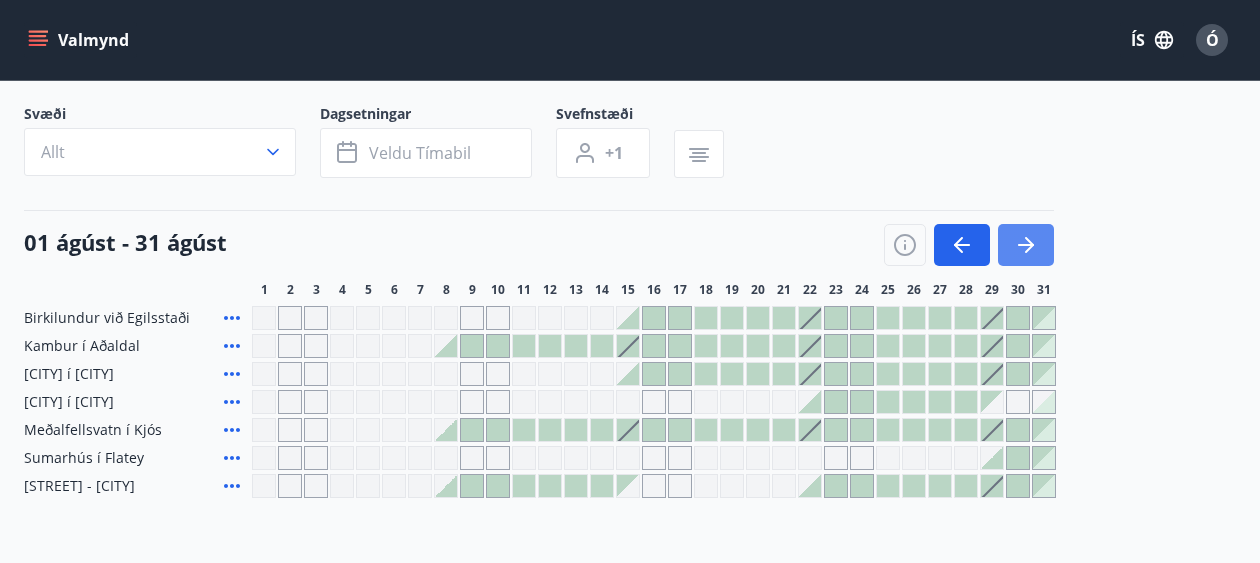 click 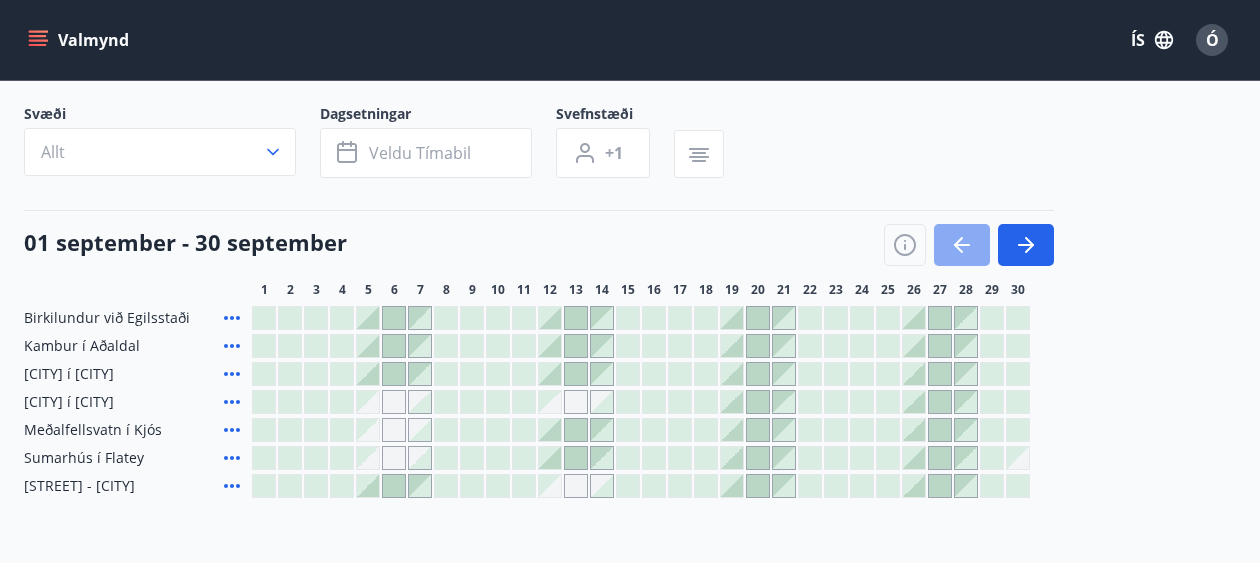 click 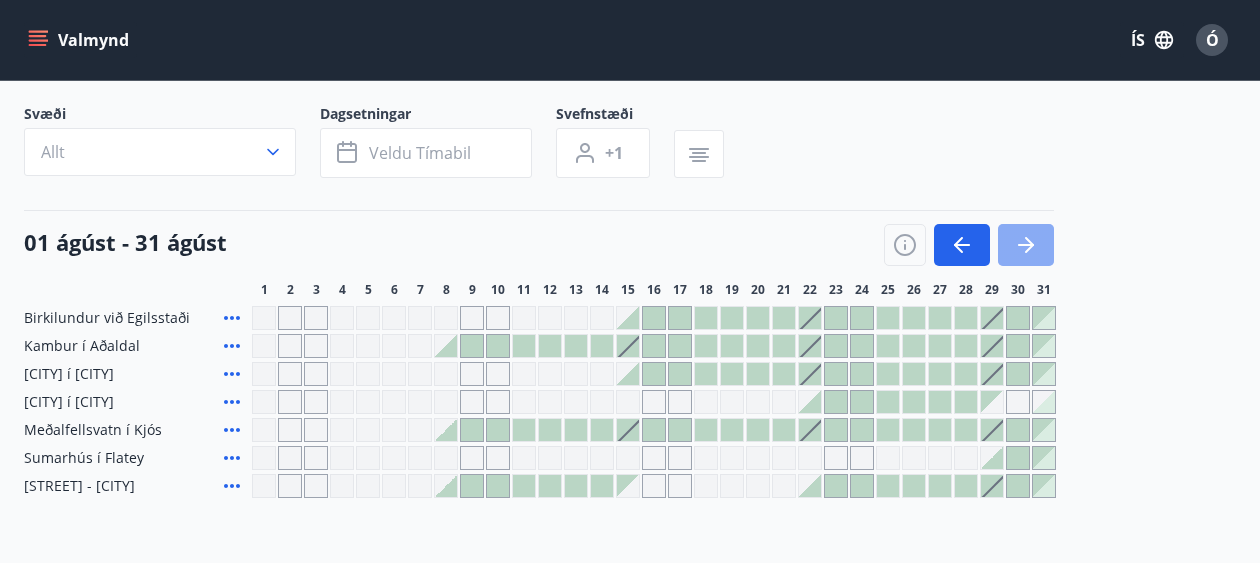 click 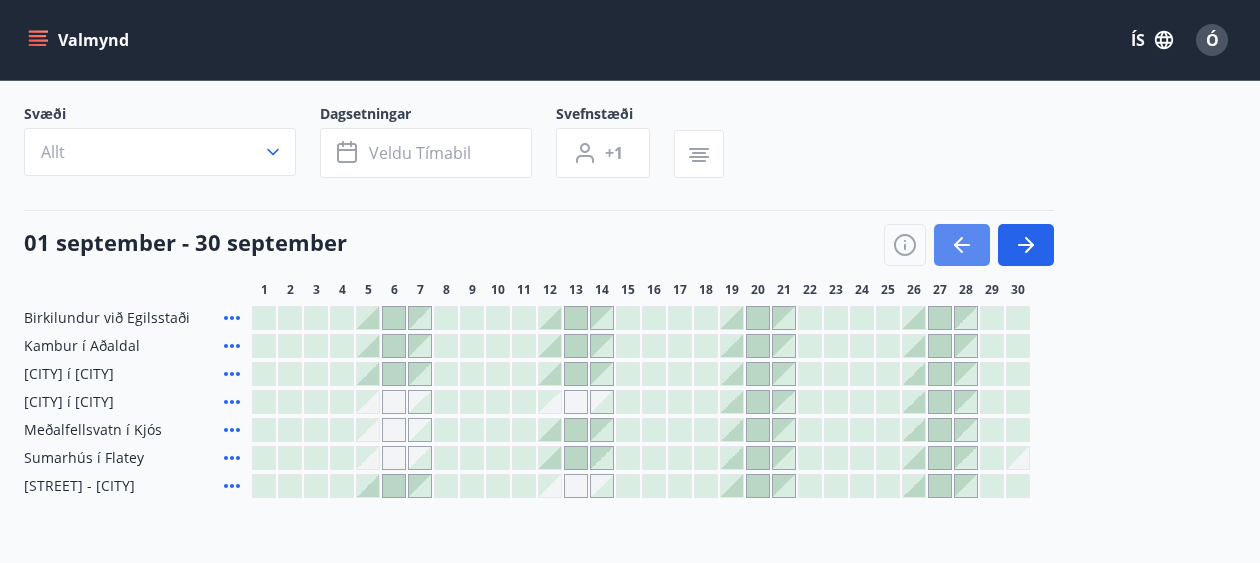click 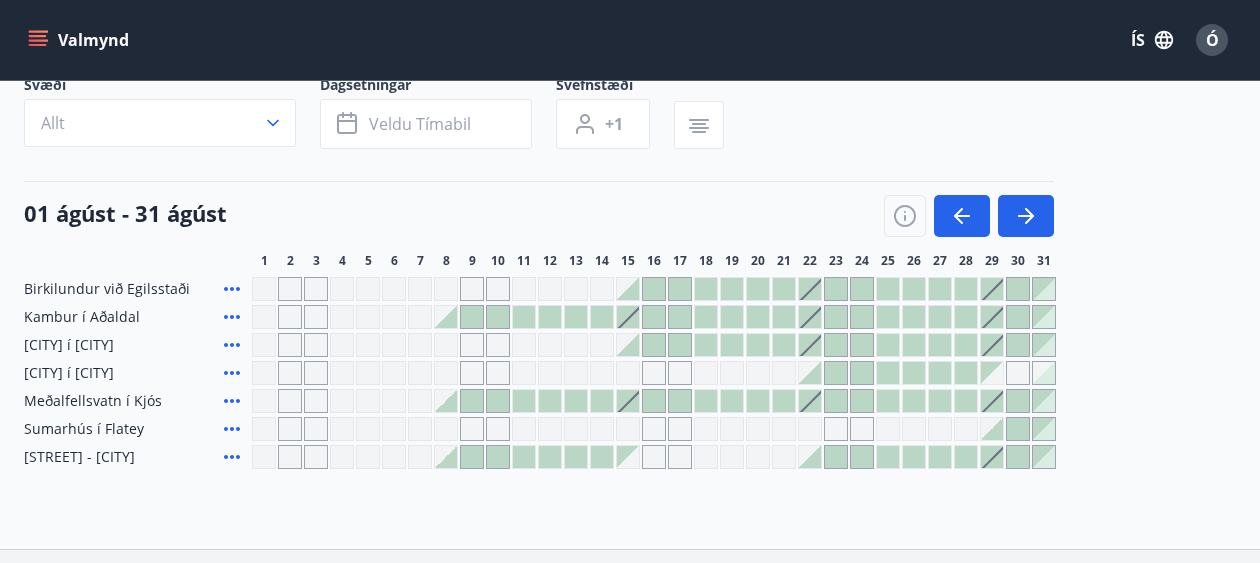 scroll, scrollTop: 0, scrollLeft: 0, axis: both 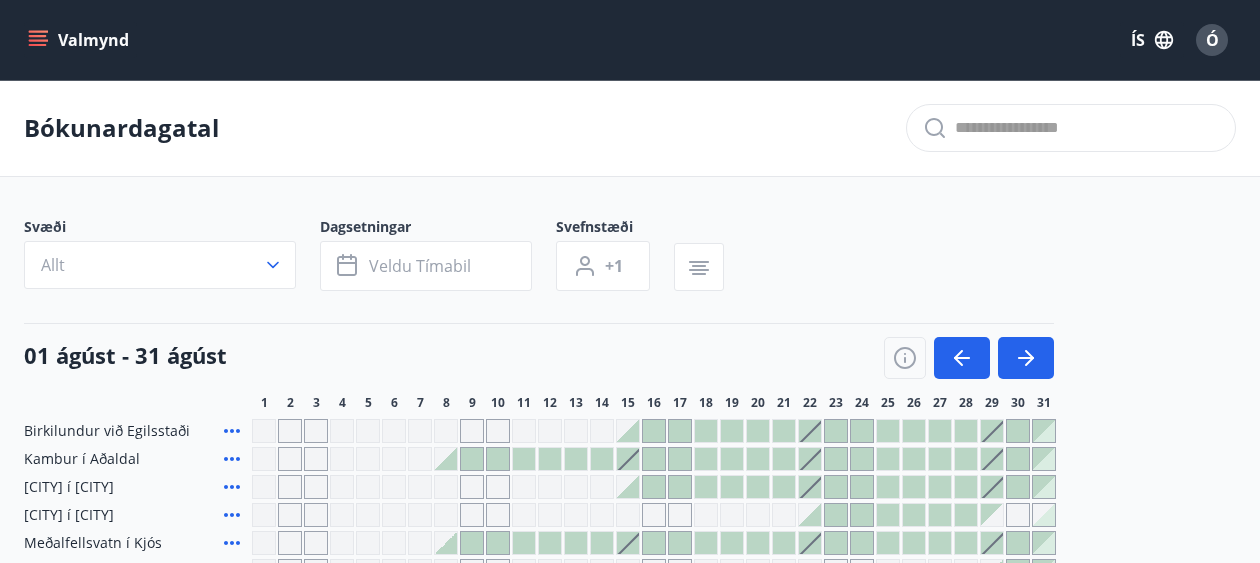 click 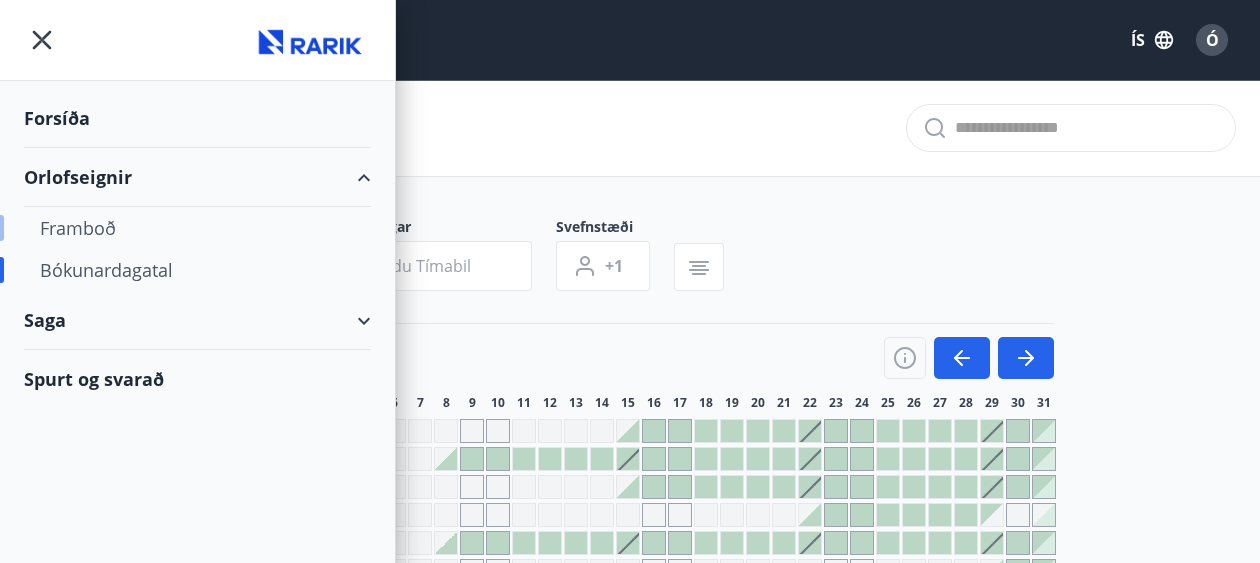 click on "Framboð" at bounding box center (197, 228) 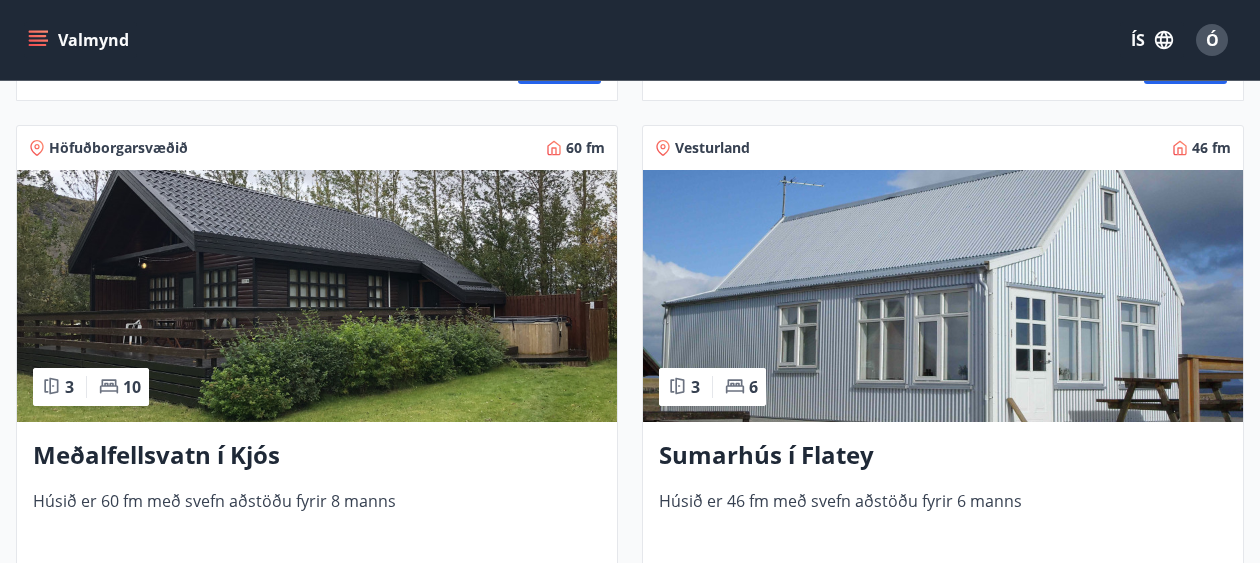 scroll, scrollTop: 1515, scrollLeft: 0, axis: vertical 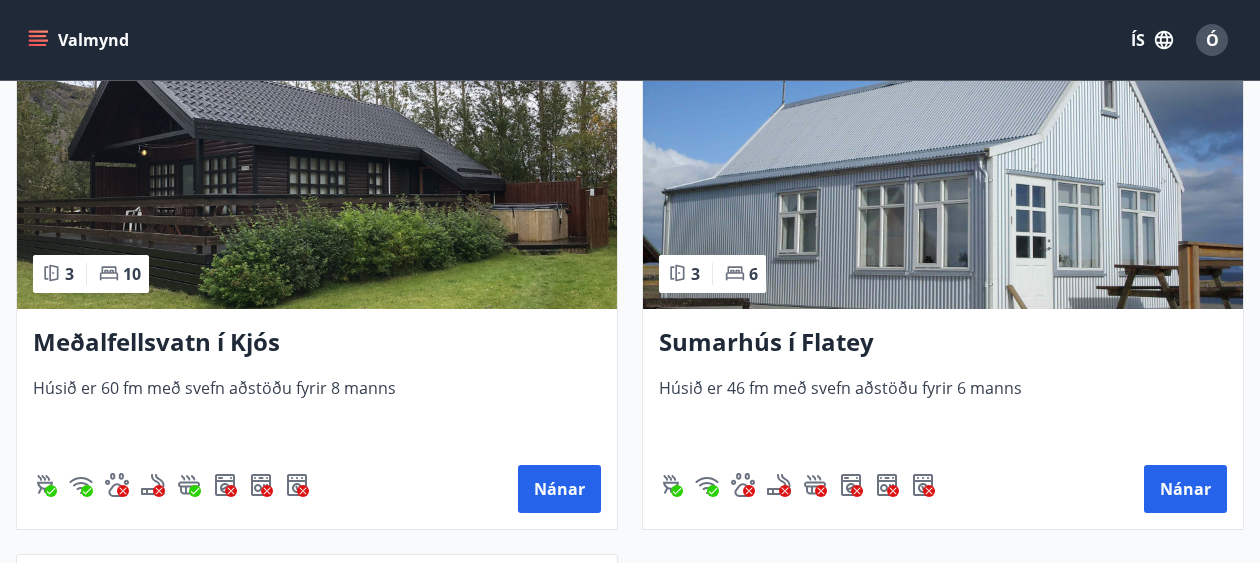 click at bounding box center [943, 183] 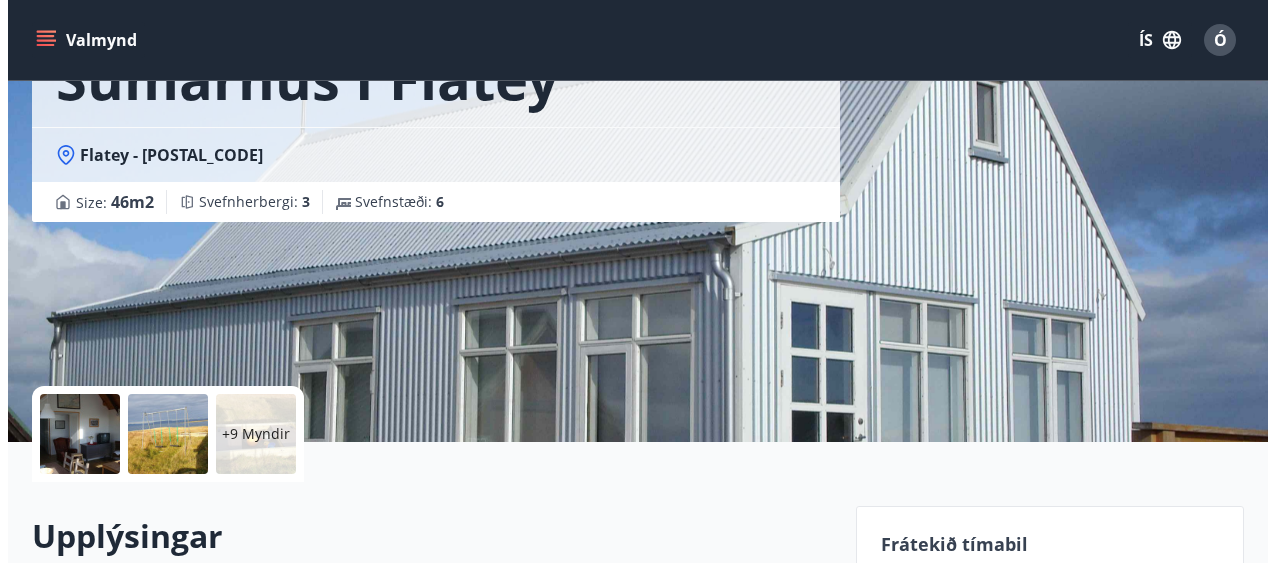 scroll, scrollTop: 135, scrollLeft: 0, axis: vertical 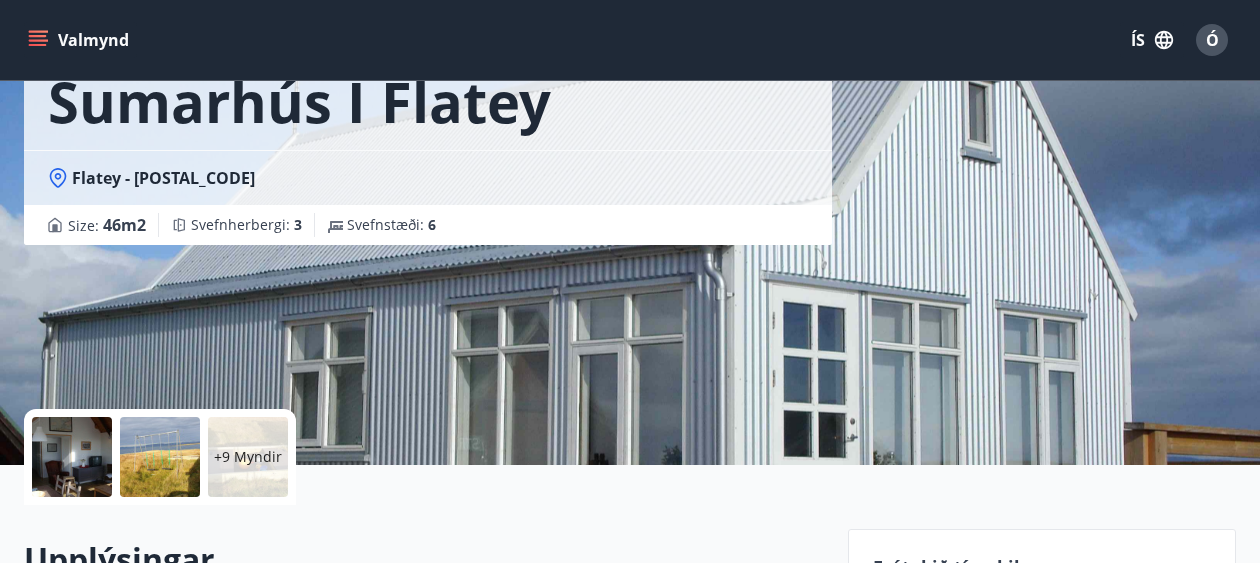click at bounding box center [72, 457] 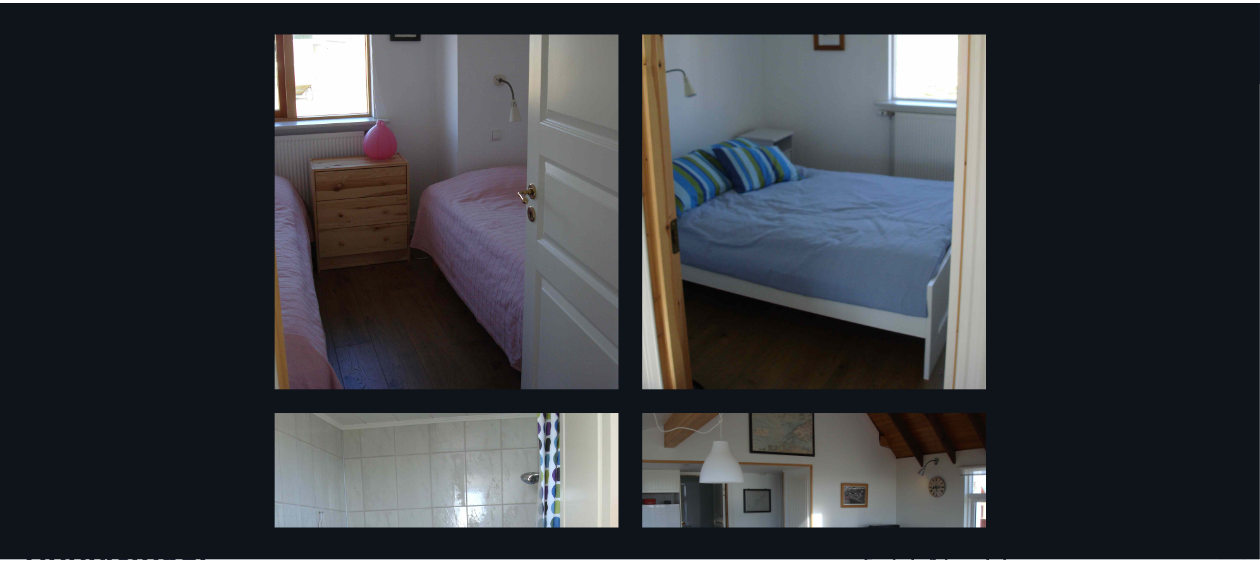 scroll, scrollTop: 0, scrollLeft: 0, axis: both 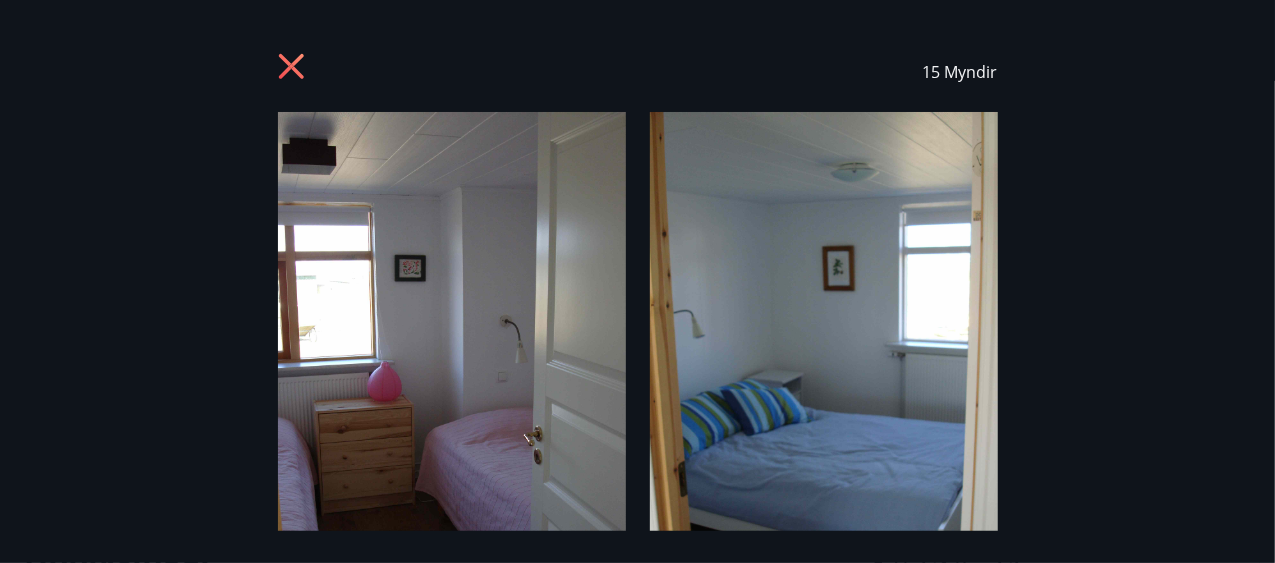 click 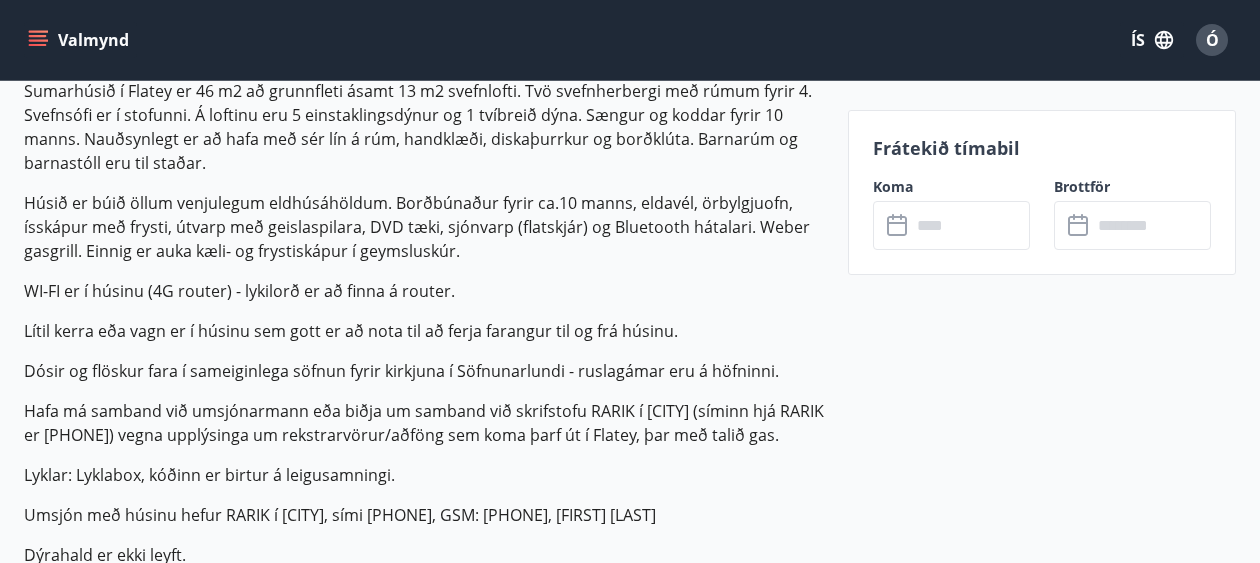 scroll, scrollTop: 616, scrollLeft: 0, axis: vertical 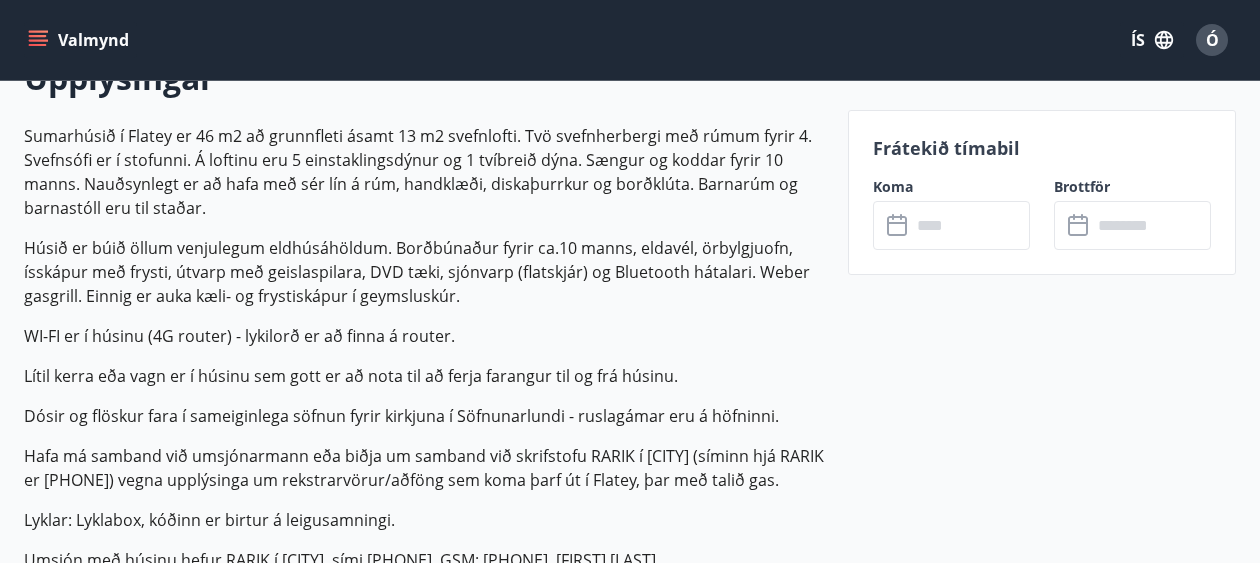 click on "Valmynd" at bounding box center [80, 40] 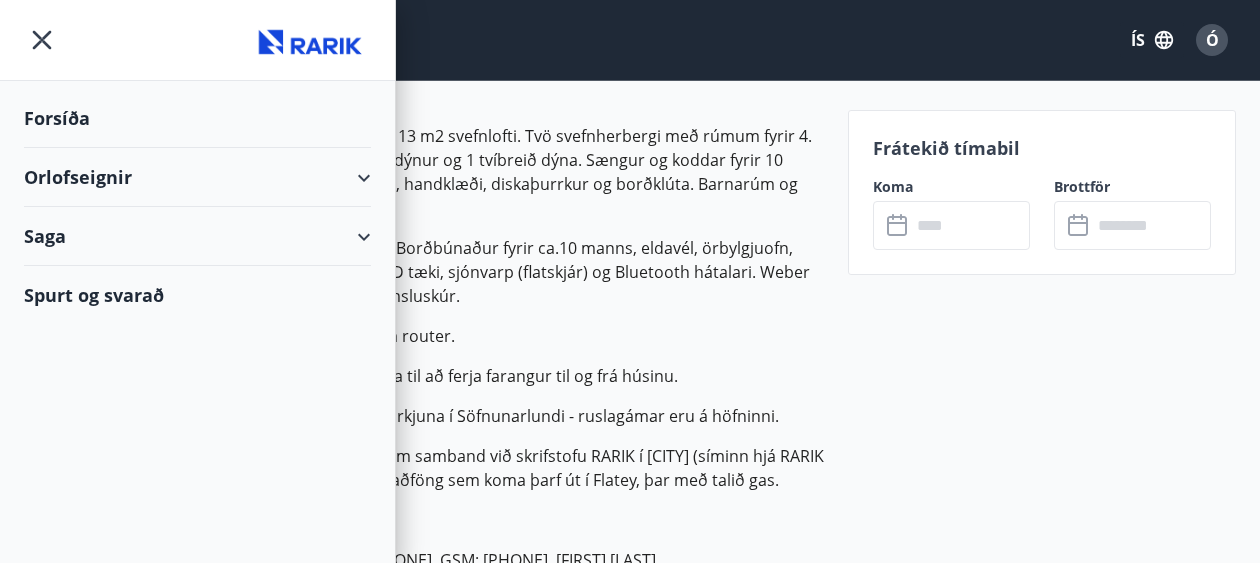 click on "Orlofseignir" at bounding box center (197, 177) 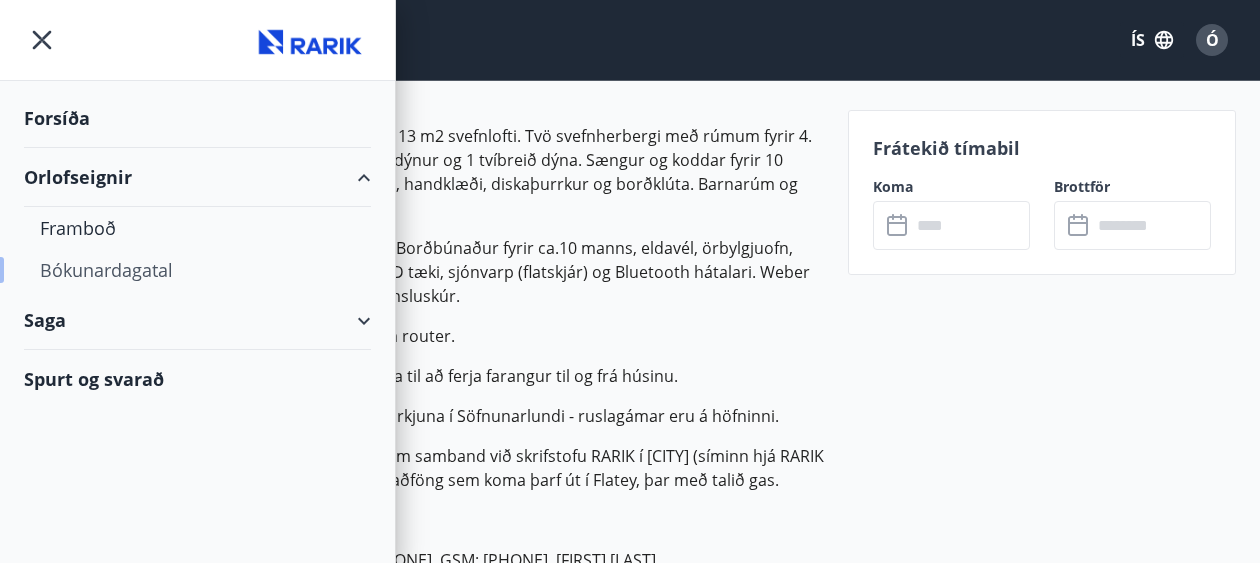 click on "Bókunardagatal" at bounding box center (197, 270) 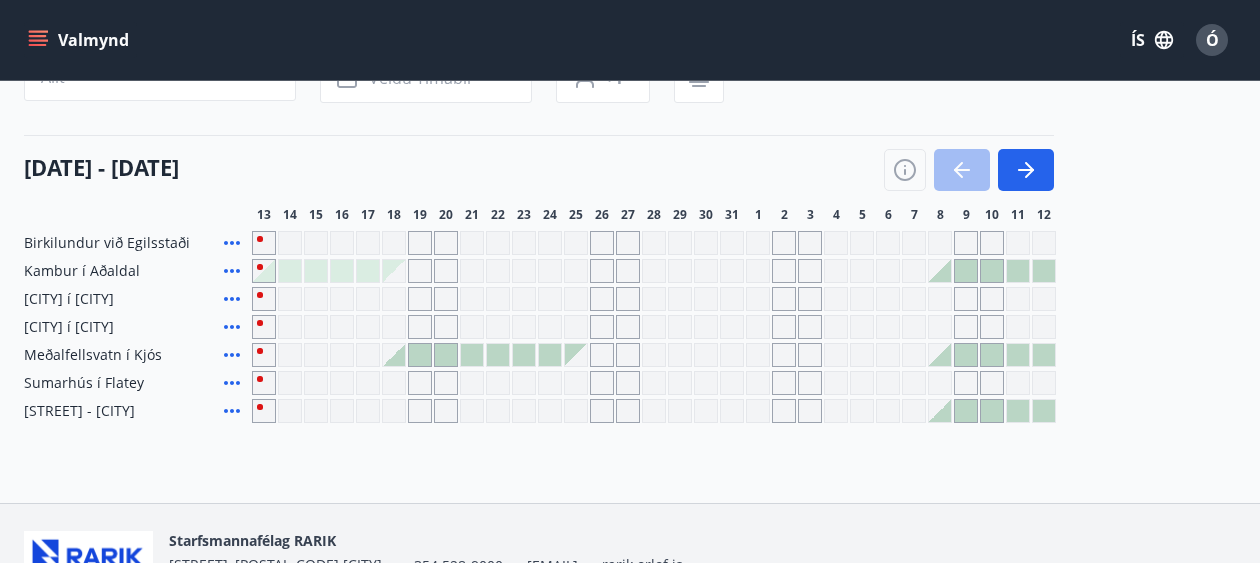 scroll, scrollTop: 189, scrollLeft: 0, axis: vertical 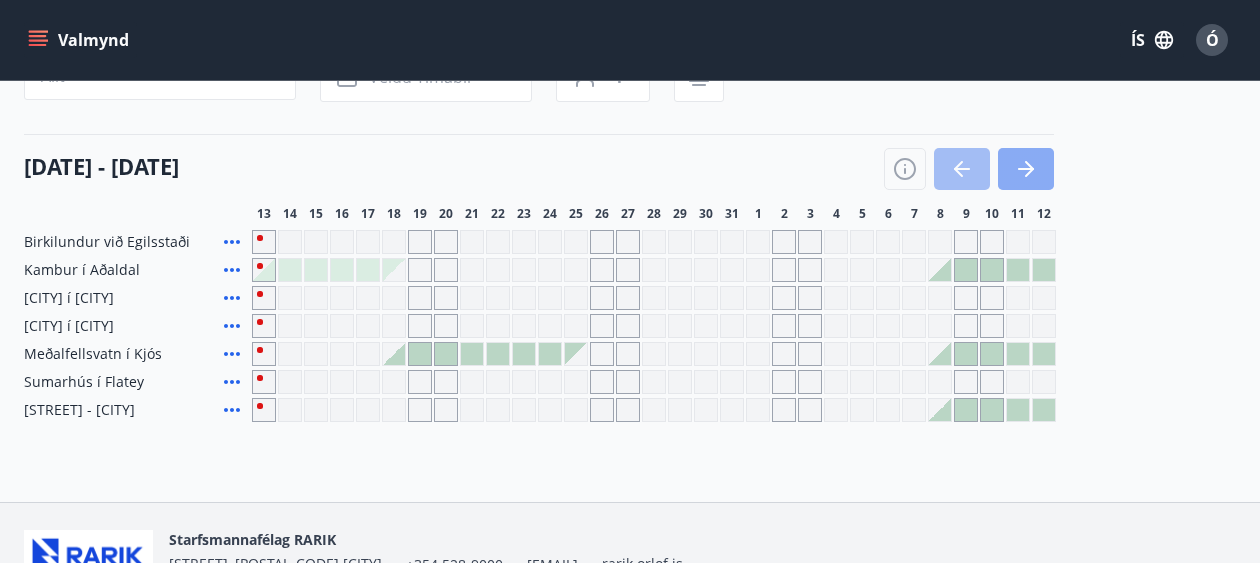 click 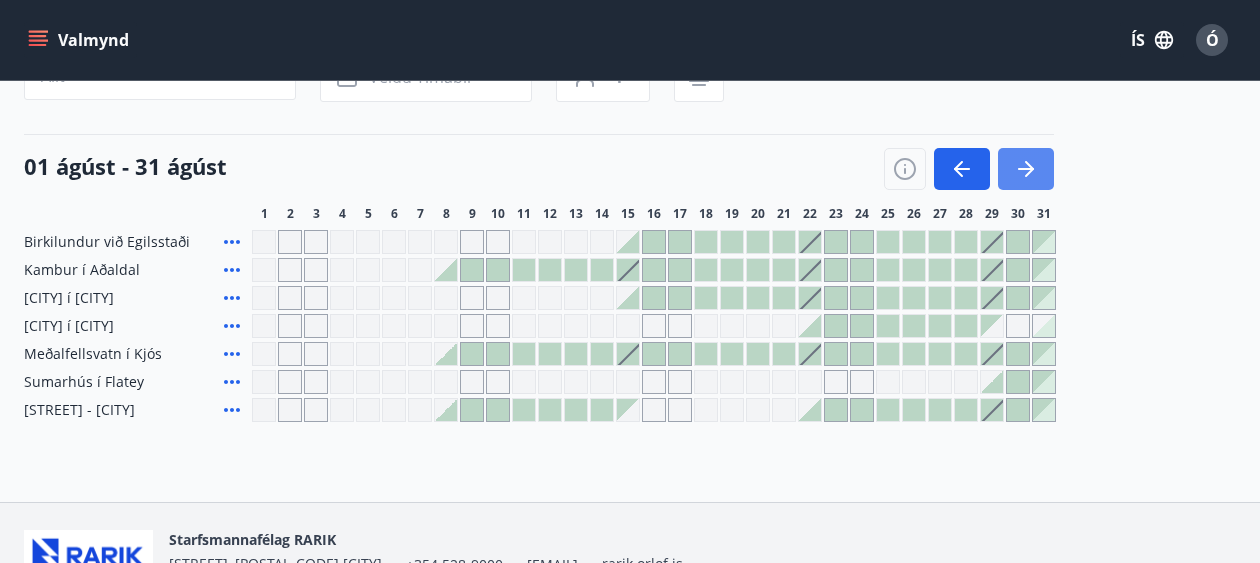 click 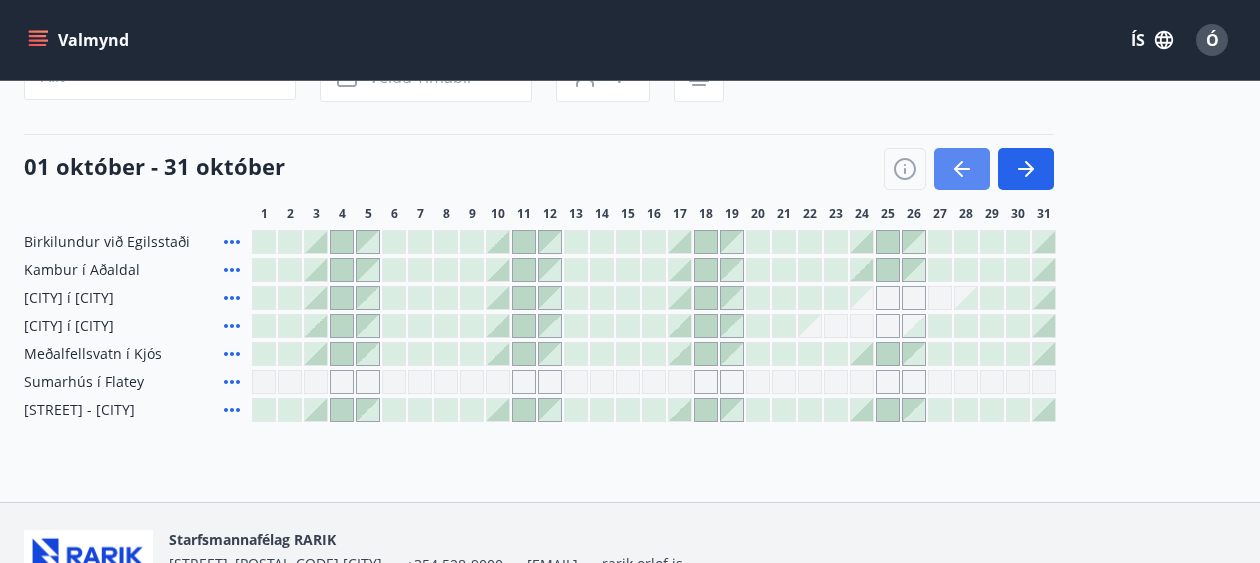 click at bounding box center (962, 169) 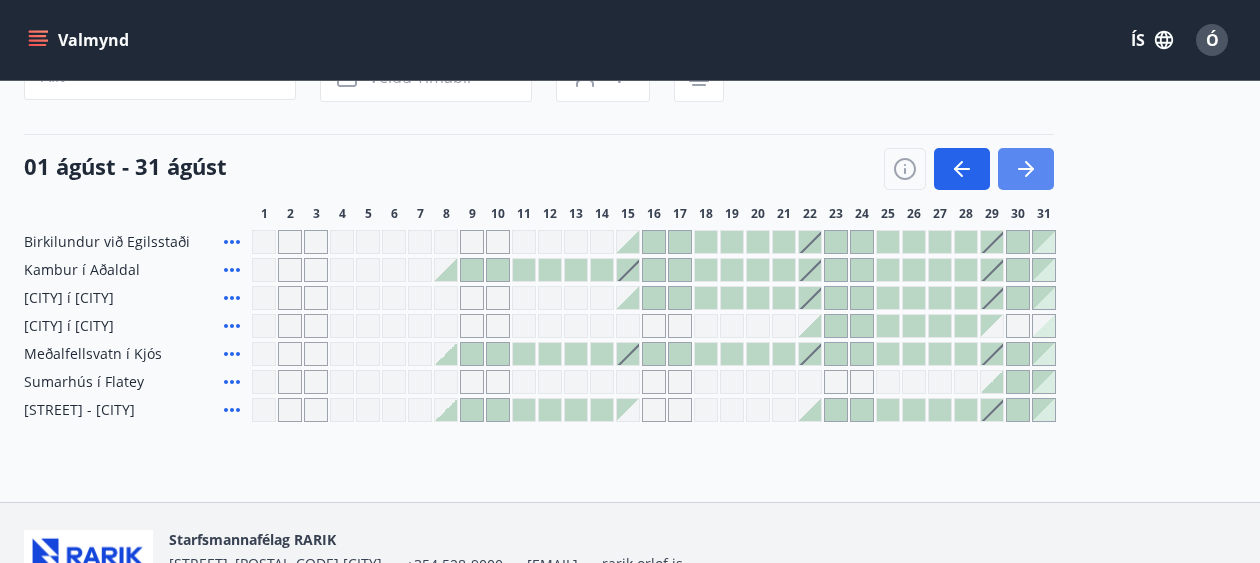 click 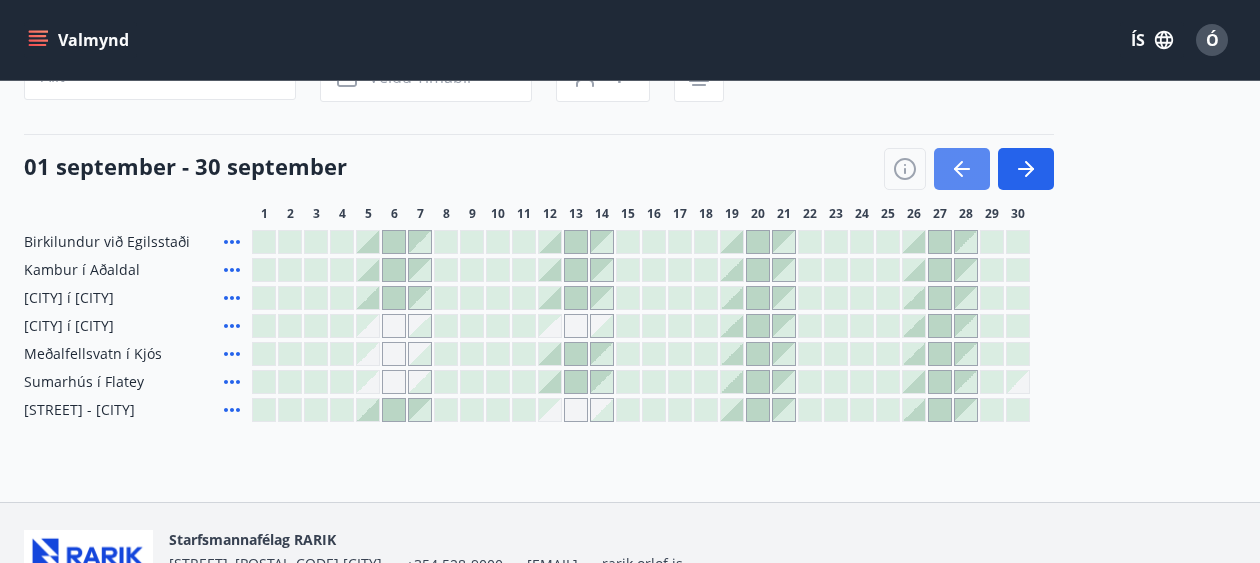 click 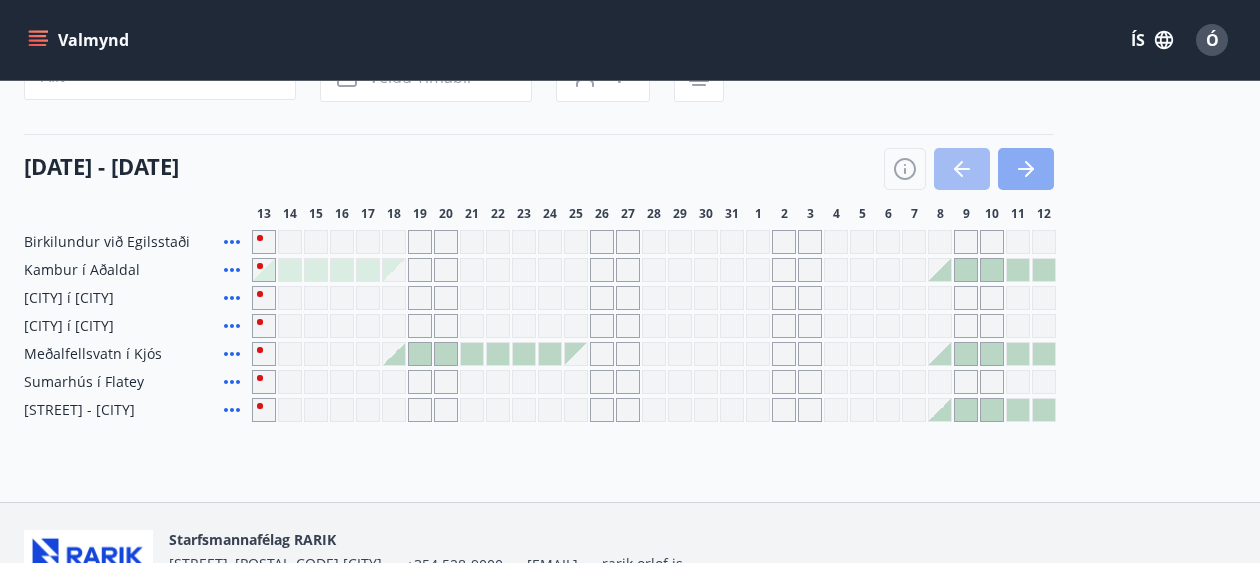 click at bounding box center (1026, 169) 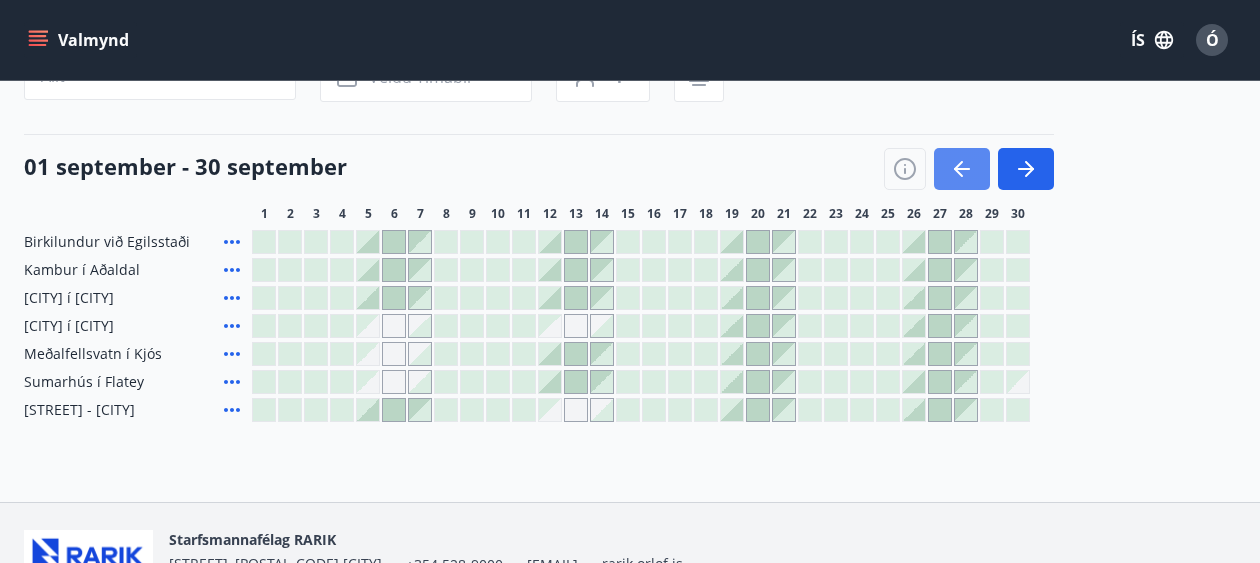 click 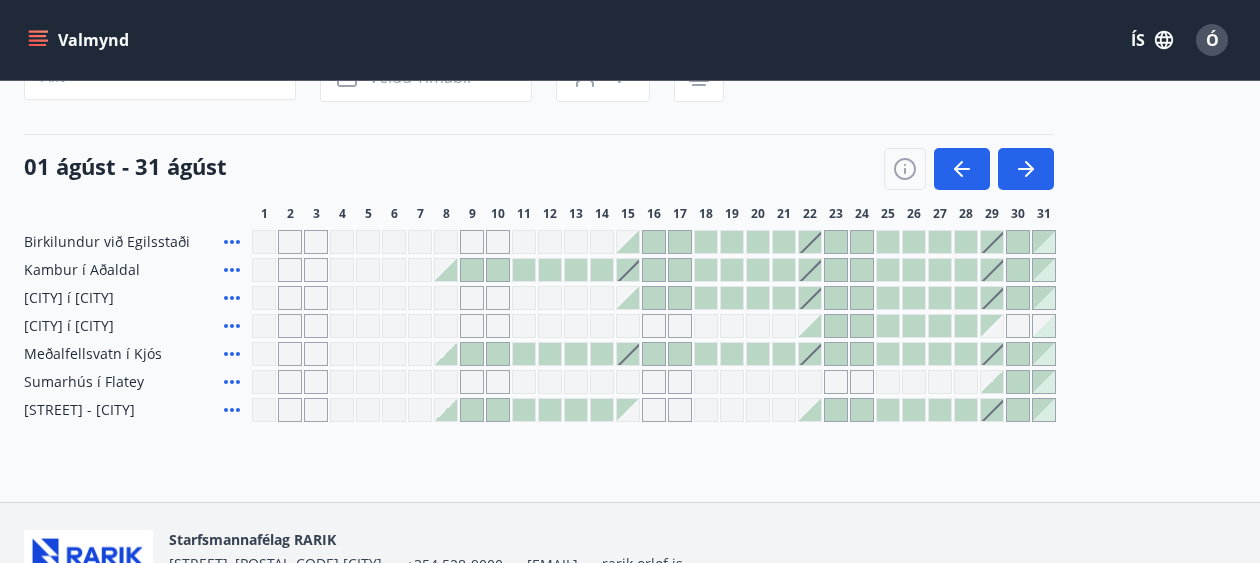 scroll, scrollTop: 0, scrollLeft: 0, axis: both 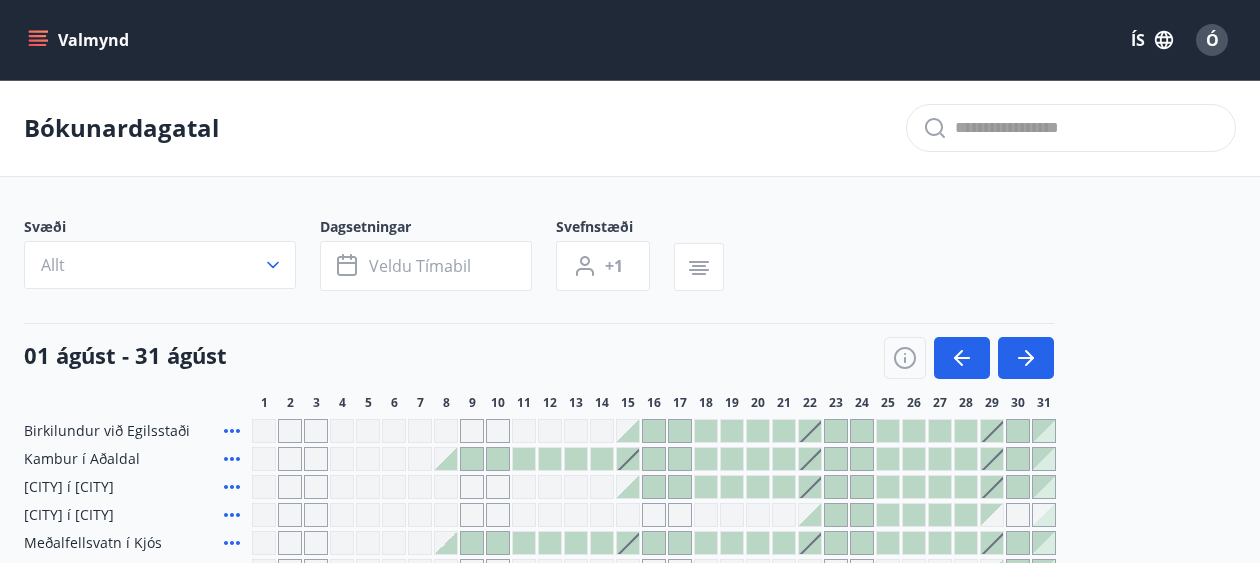 click at bounding box center (654, 487) 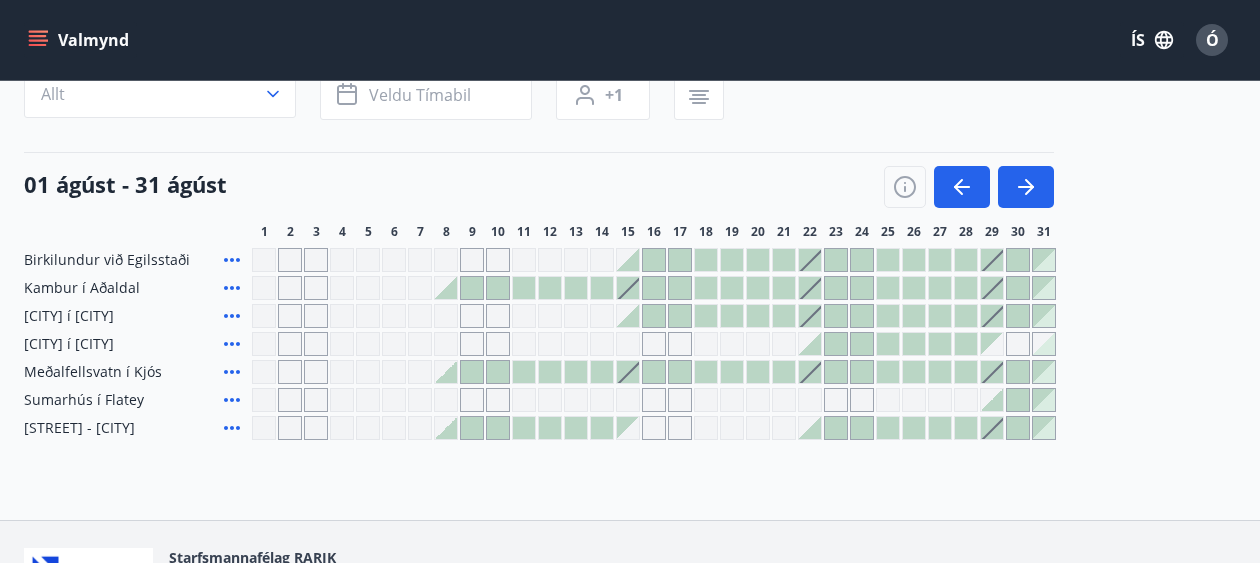 scroll, scrollTop: 172, scrollLeft: 0, axis: vertical 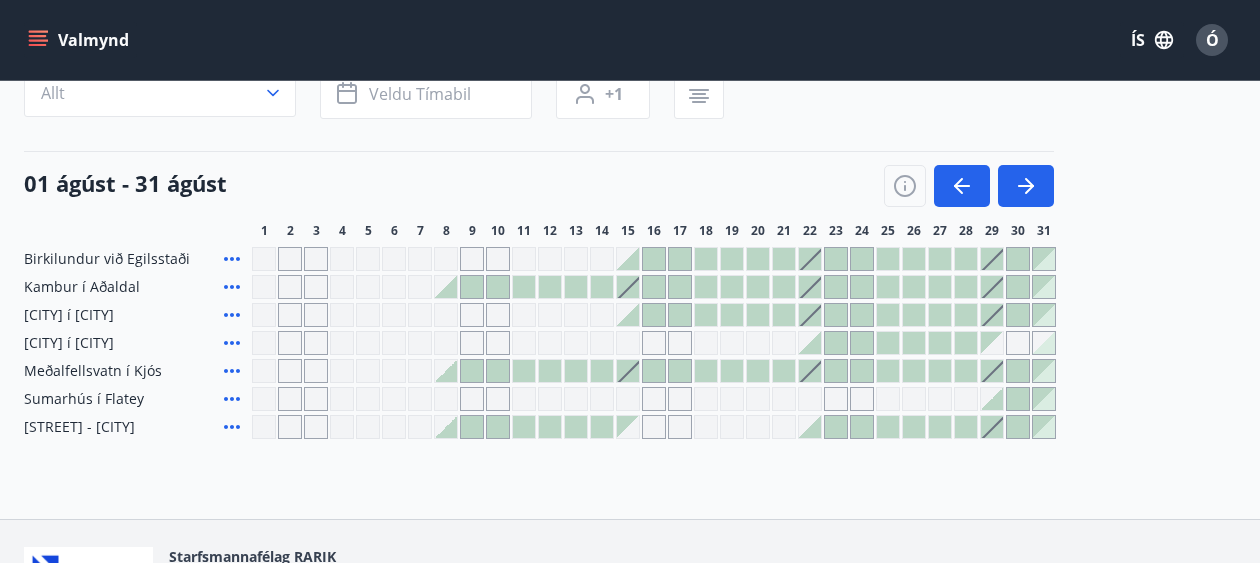 click on "Birkilundur við [CITY] Kambur í [CITY] Skógar í [CITY] Hrífunes í [CITY] Meðalfellsvatn í [CITY] Sumarhús í Flatey [STREET] - [CITY]" at bounding box center (630, 343) 